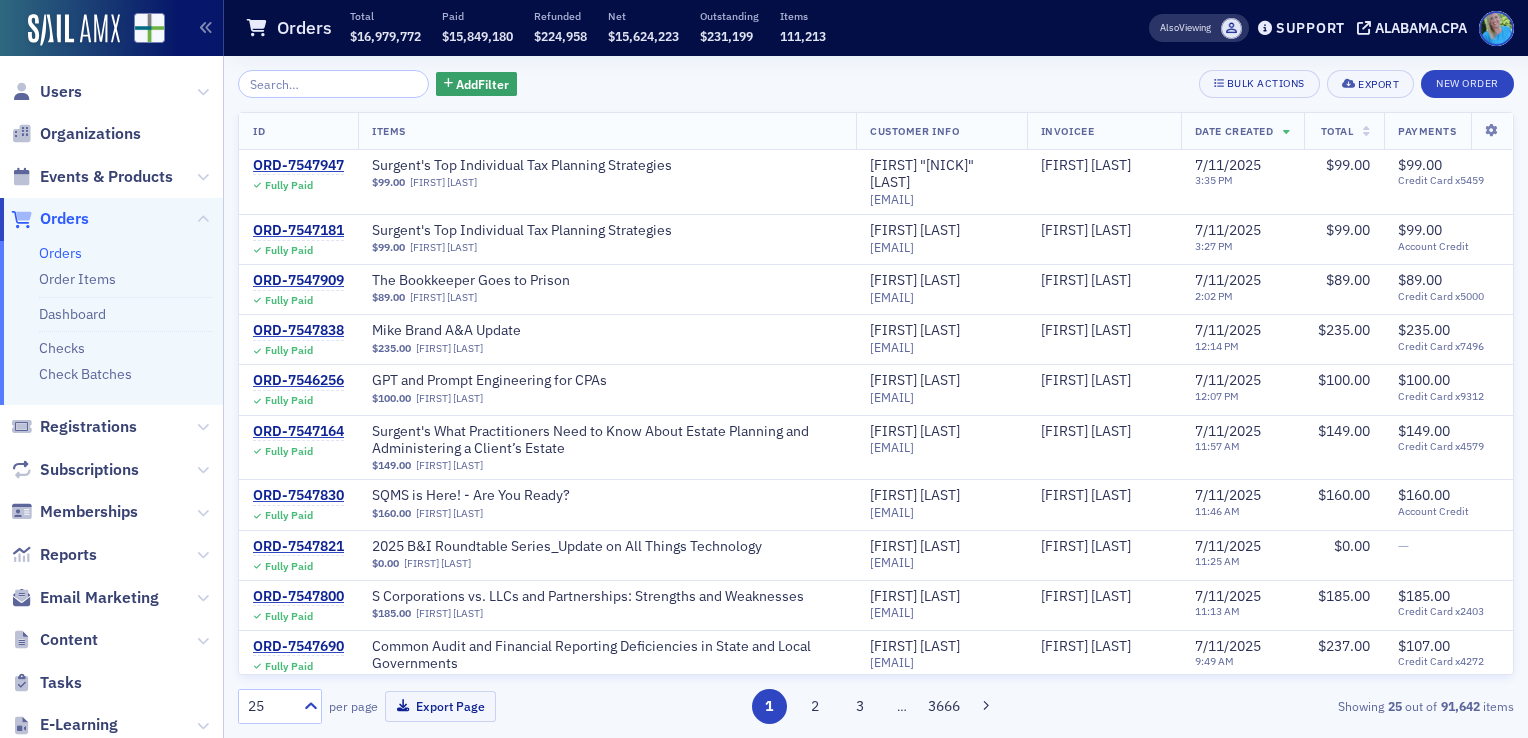 scroll, scrollTop: 0, scrollLeft: 0, axis: both 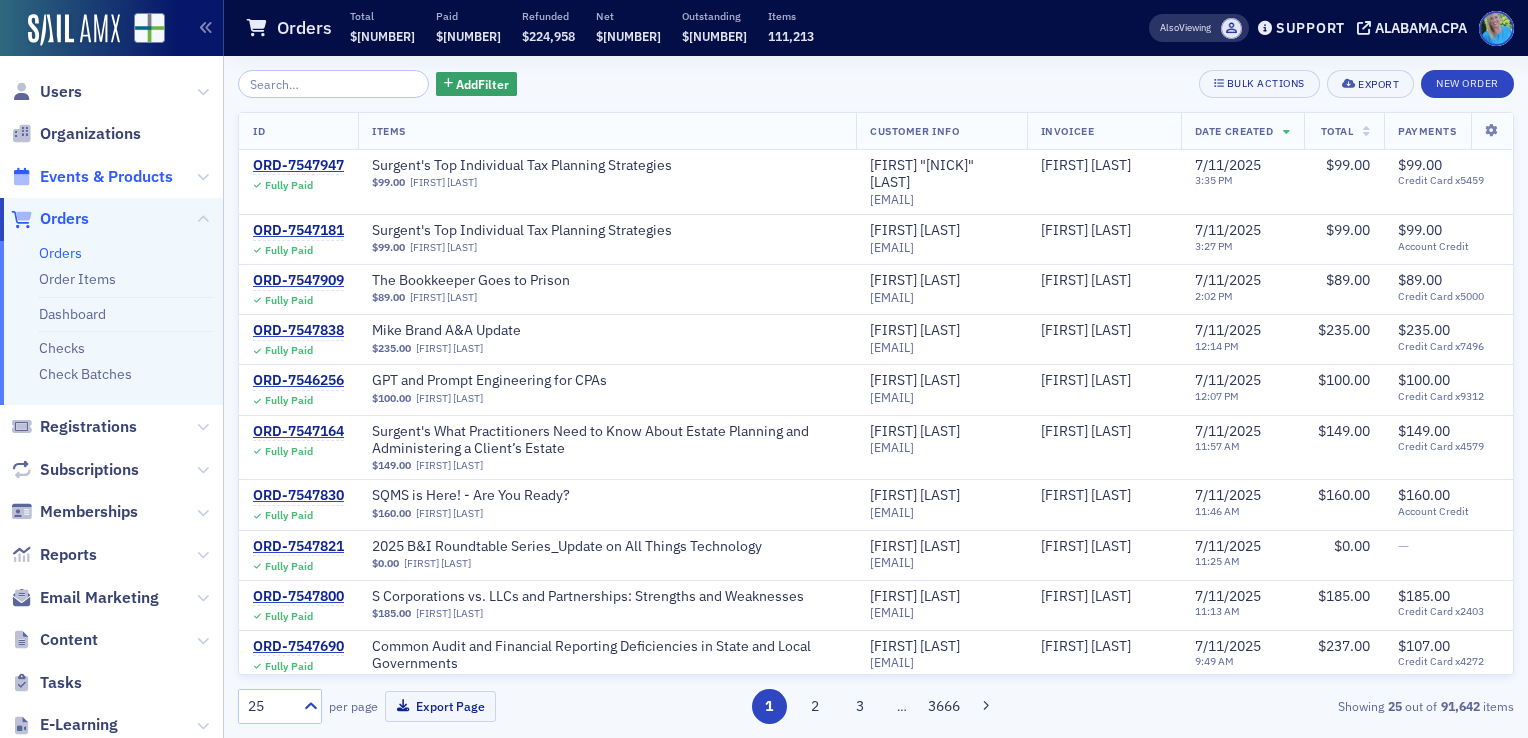 click on "Events & Products" 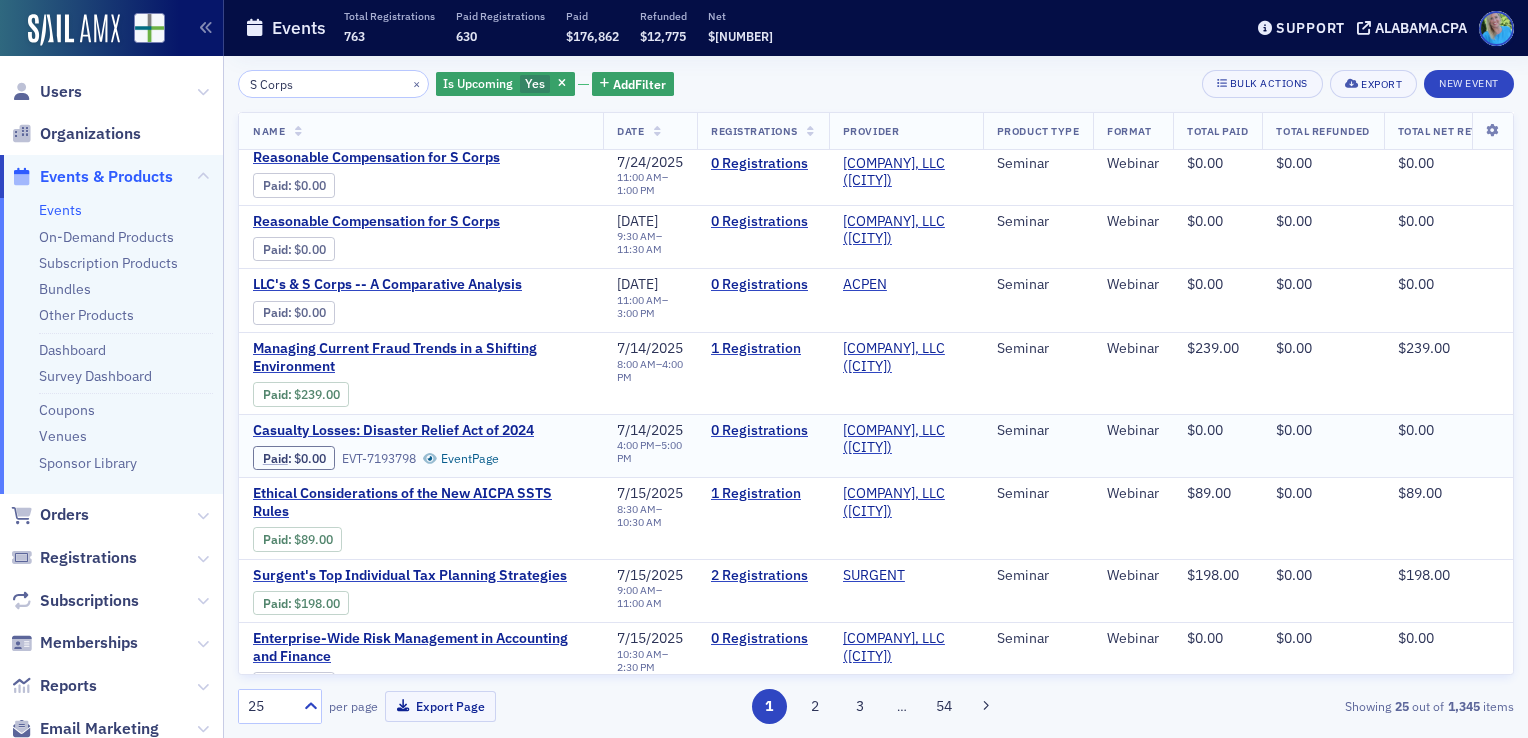 scroll, scrollTop: 0, scrollLeft: 0, axis: both 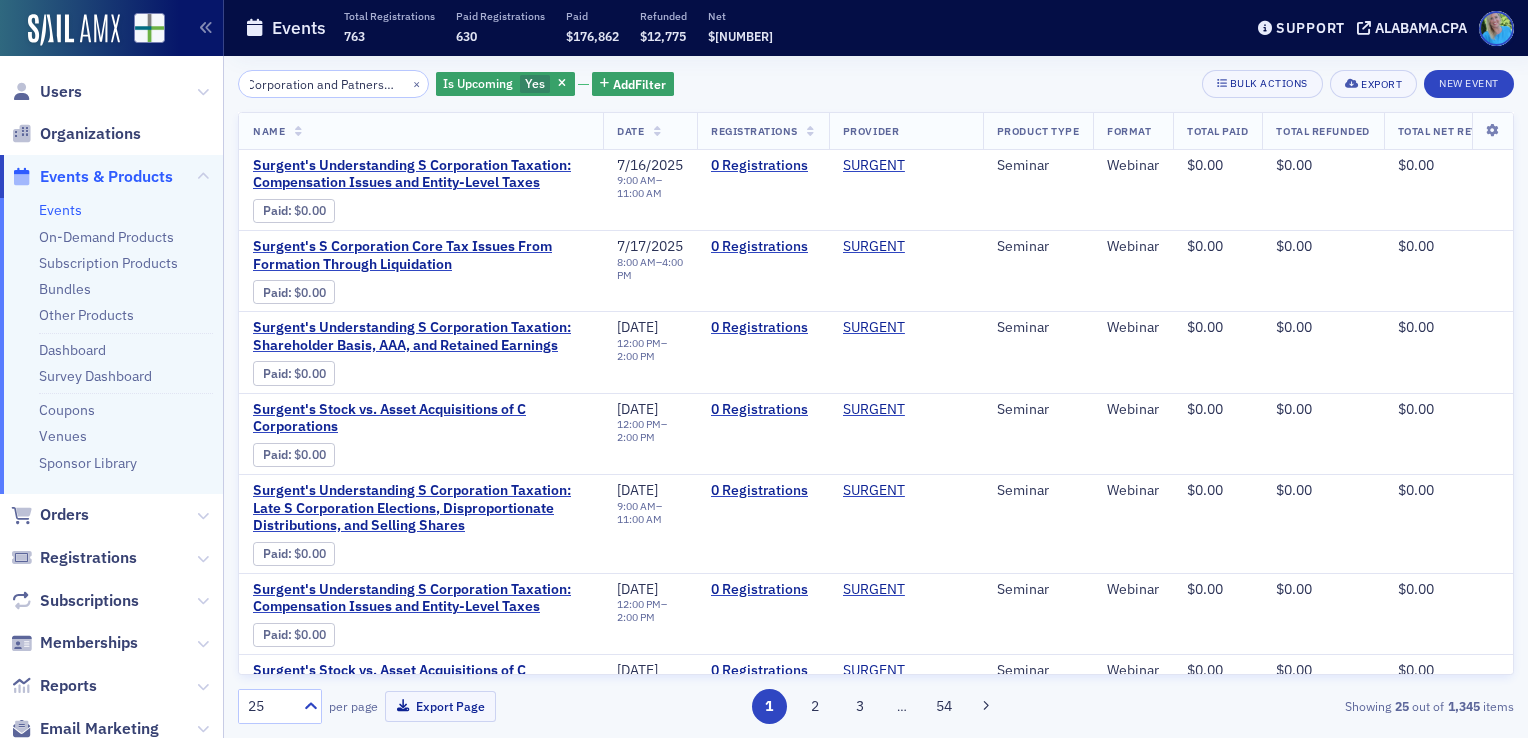 type on "S Corporation and Patnerships" 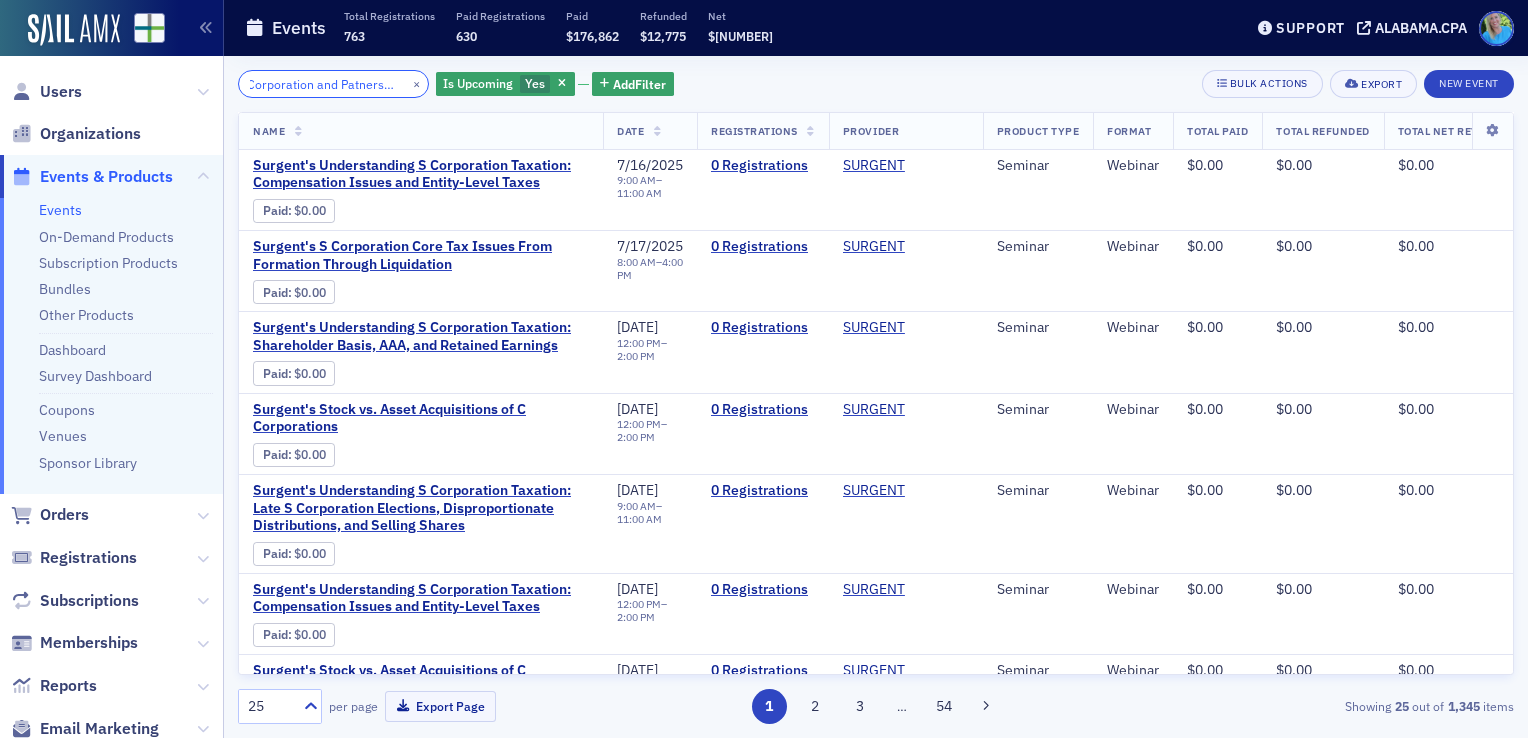 scroll, scrollTop: 0, scrollLeft: 0, axis: both 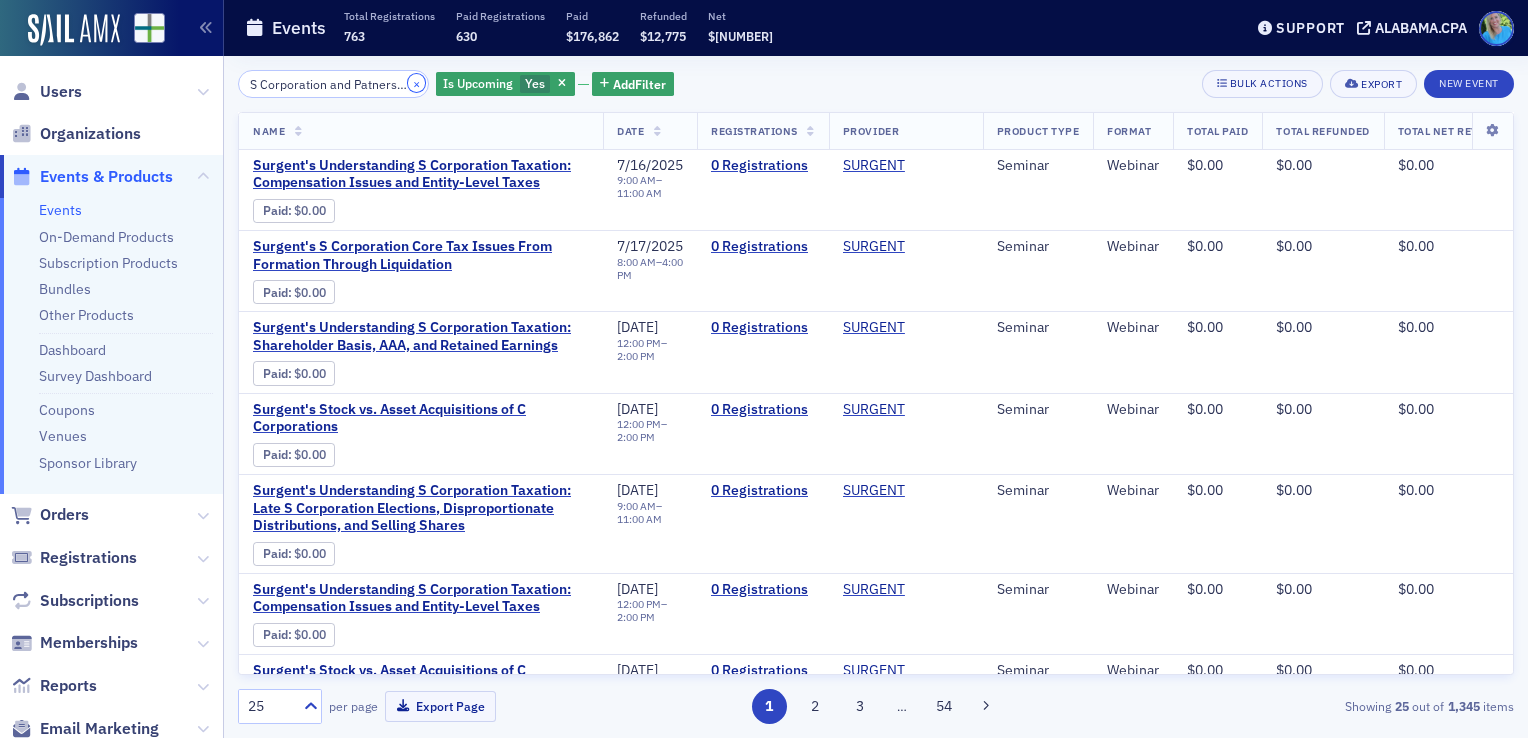 click on "×" 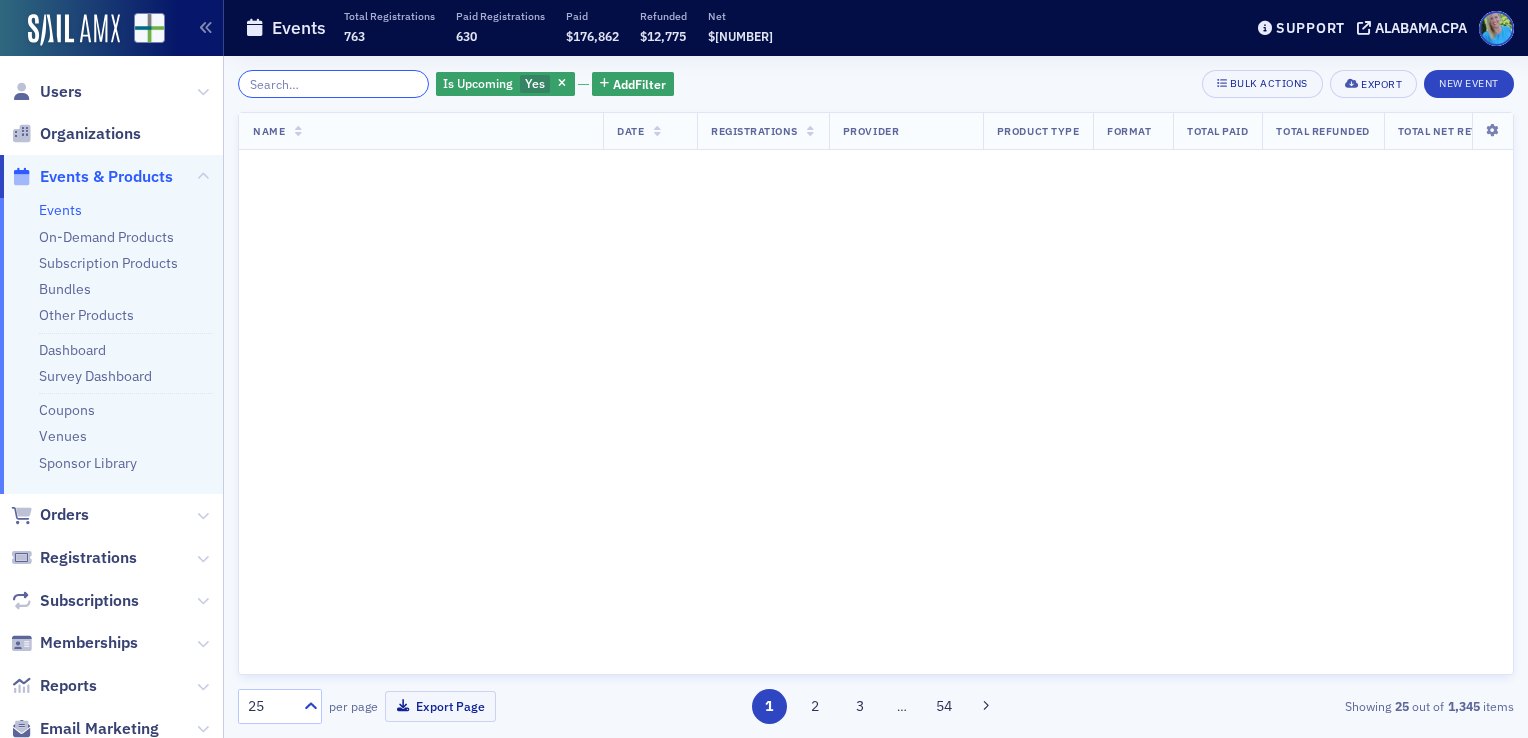 click 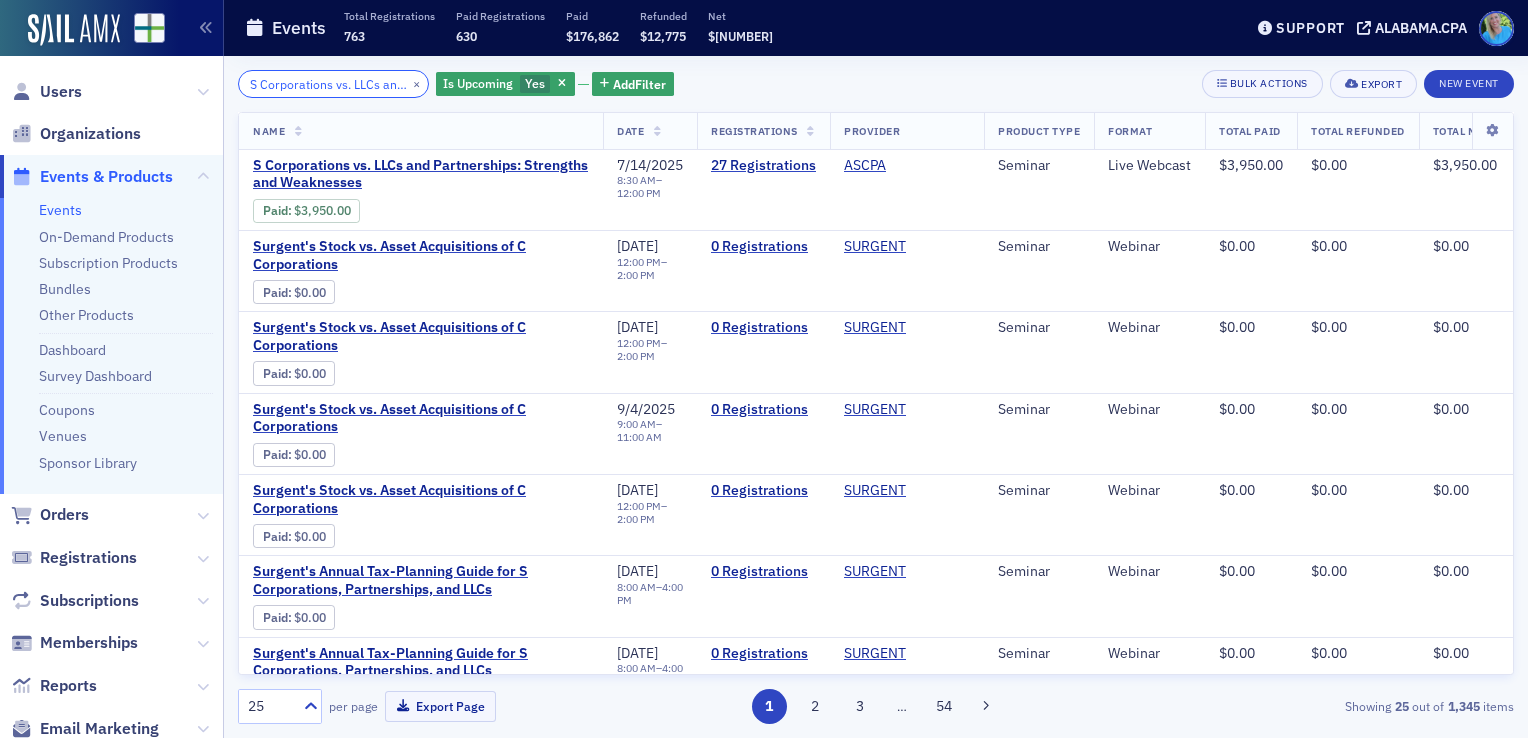 scroll, scrollTop: 0, scrollLeft: 242, axis: horizontal 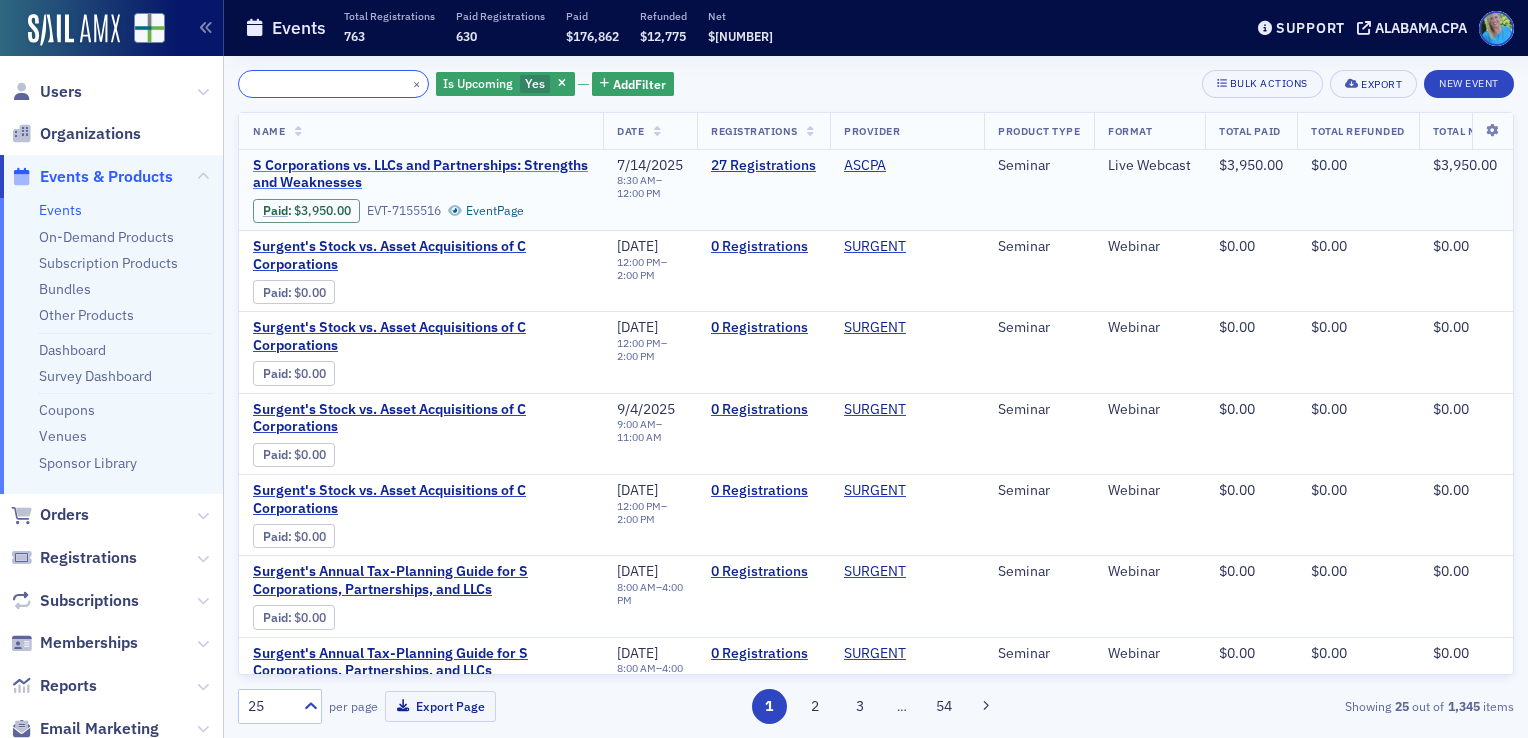 type on "S Corporations vs. LLCs and Partnerships: Strengths and Weaknesses" 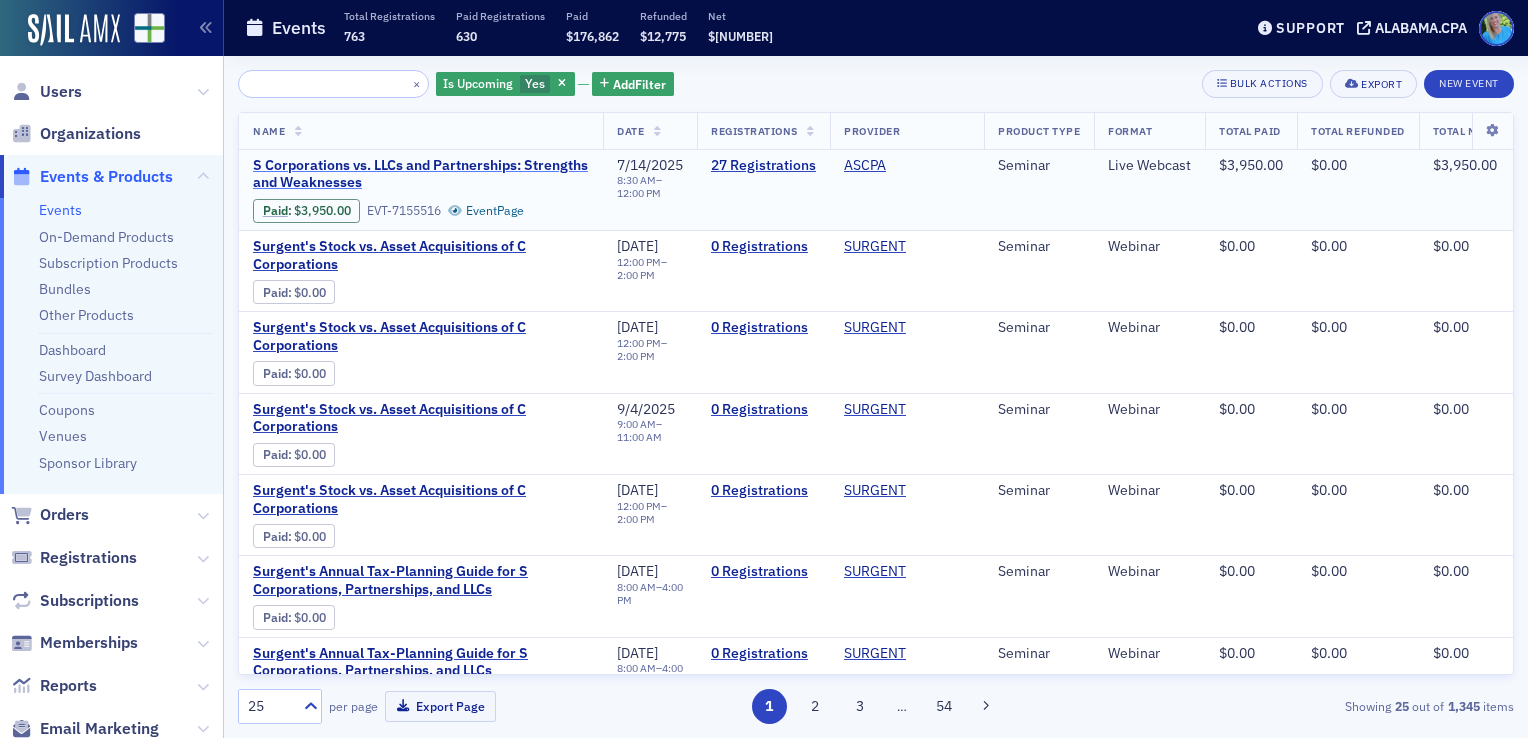 click on "S Corporations vs. LLCs and Partnerships: Strengths and Weaknesses" 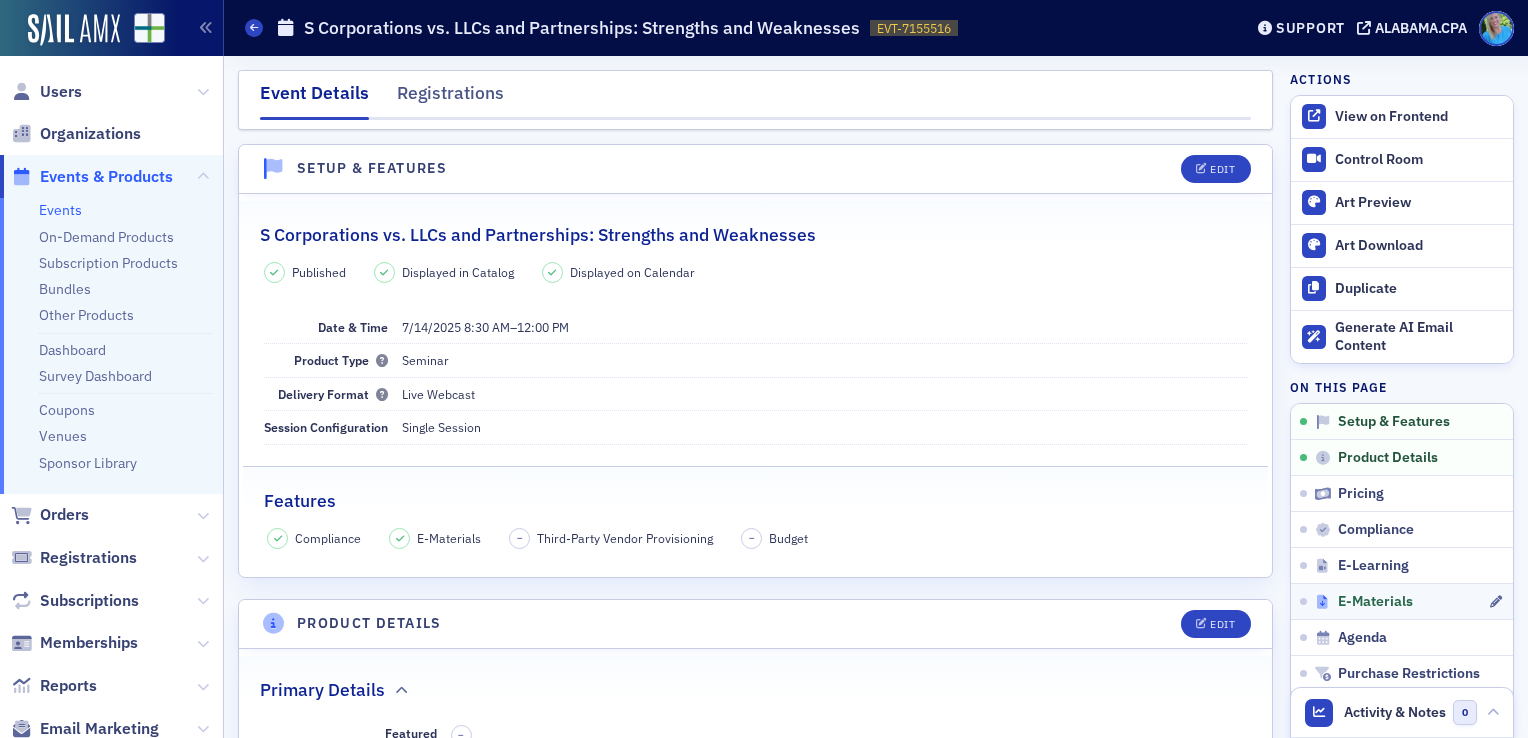 click on "E-Materials" 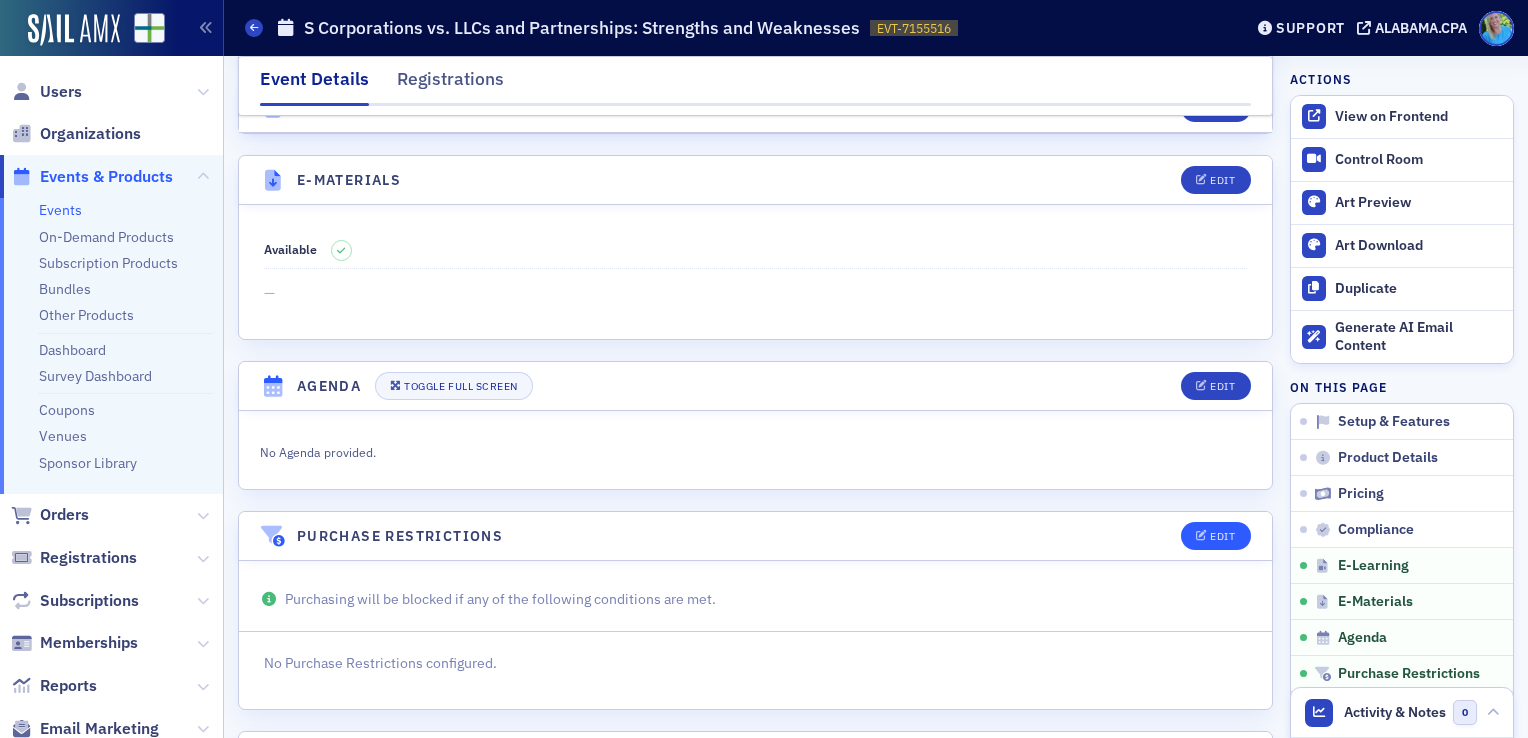 scroll, scrollTop: 2800, scrollLeft: 0, axis: vertical 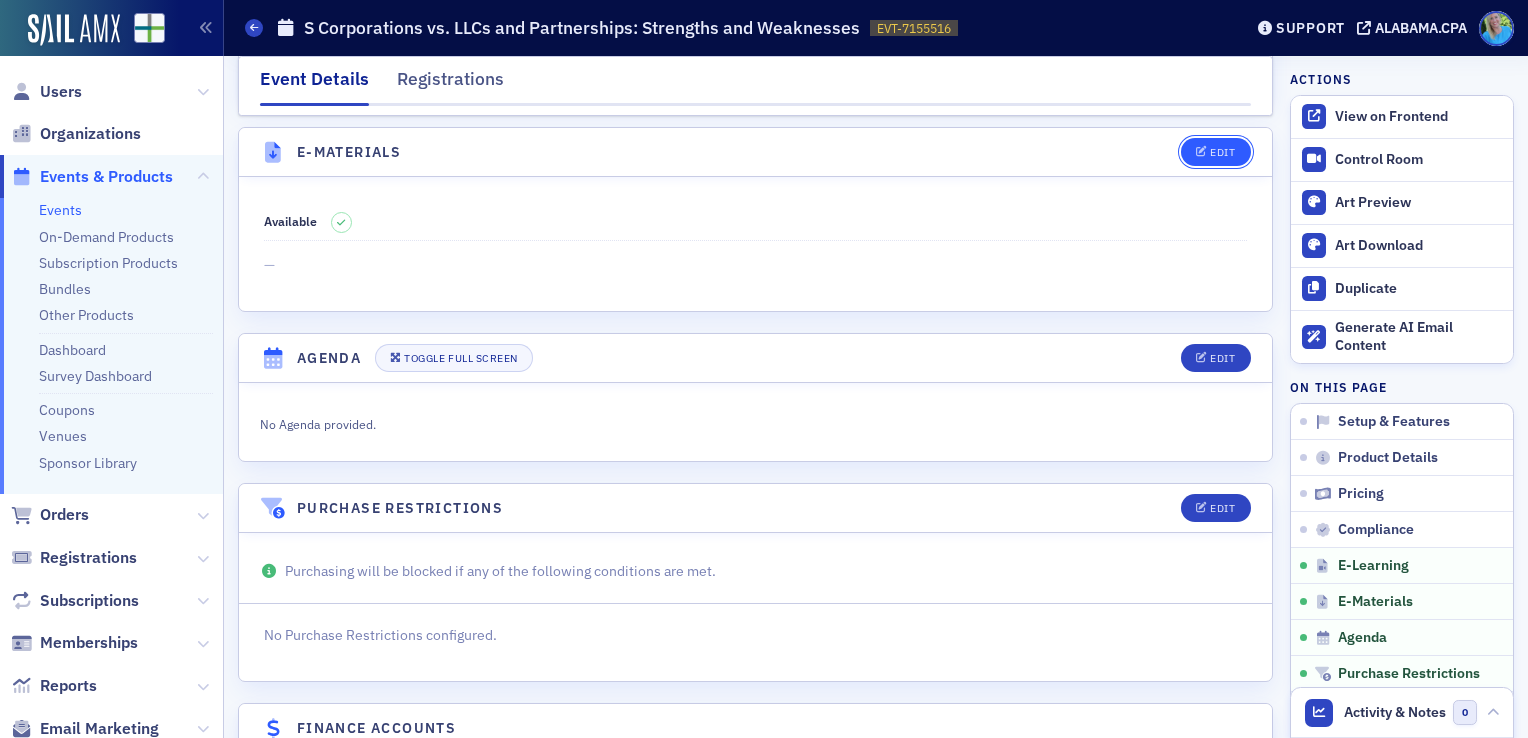 click on "Edit" 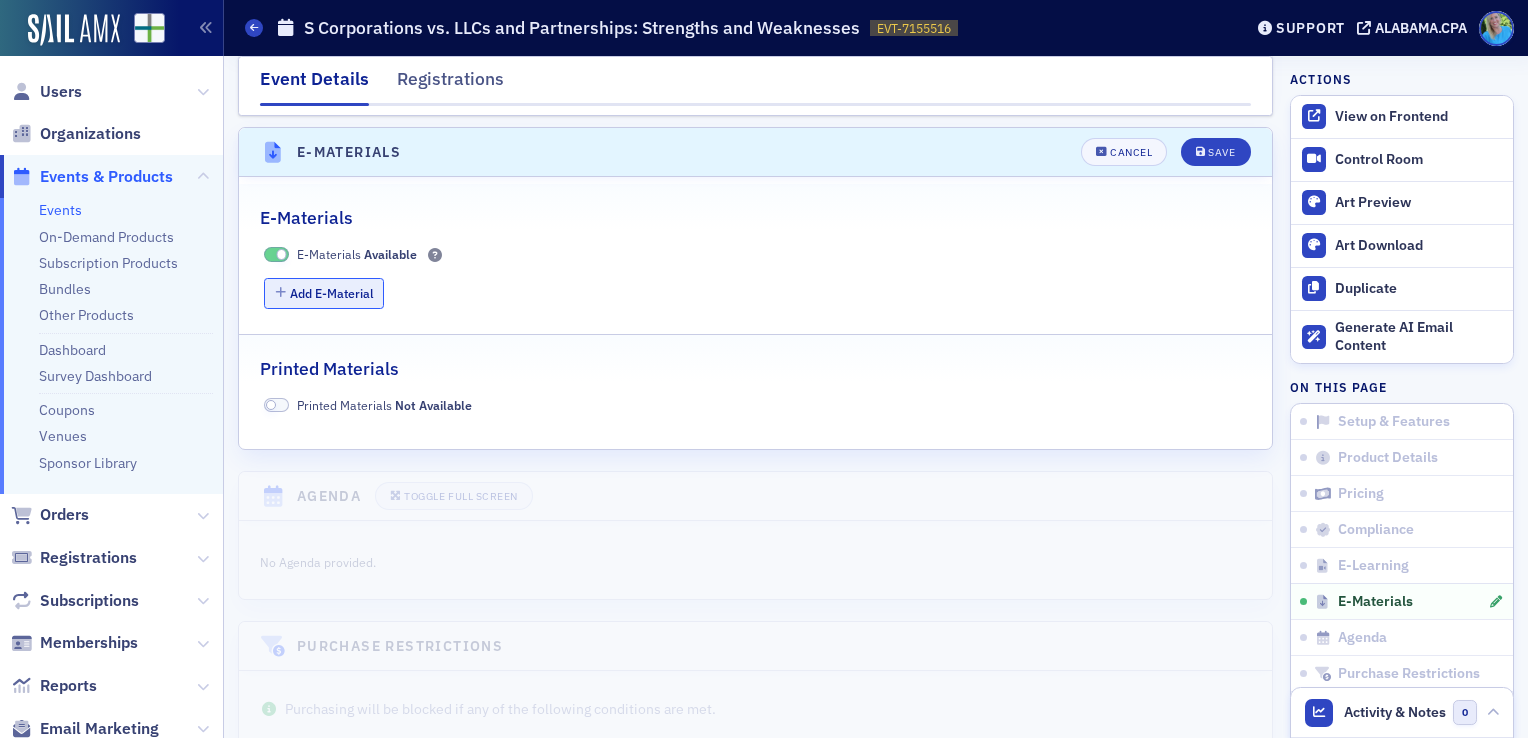 click on "Add E-Material" 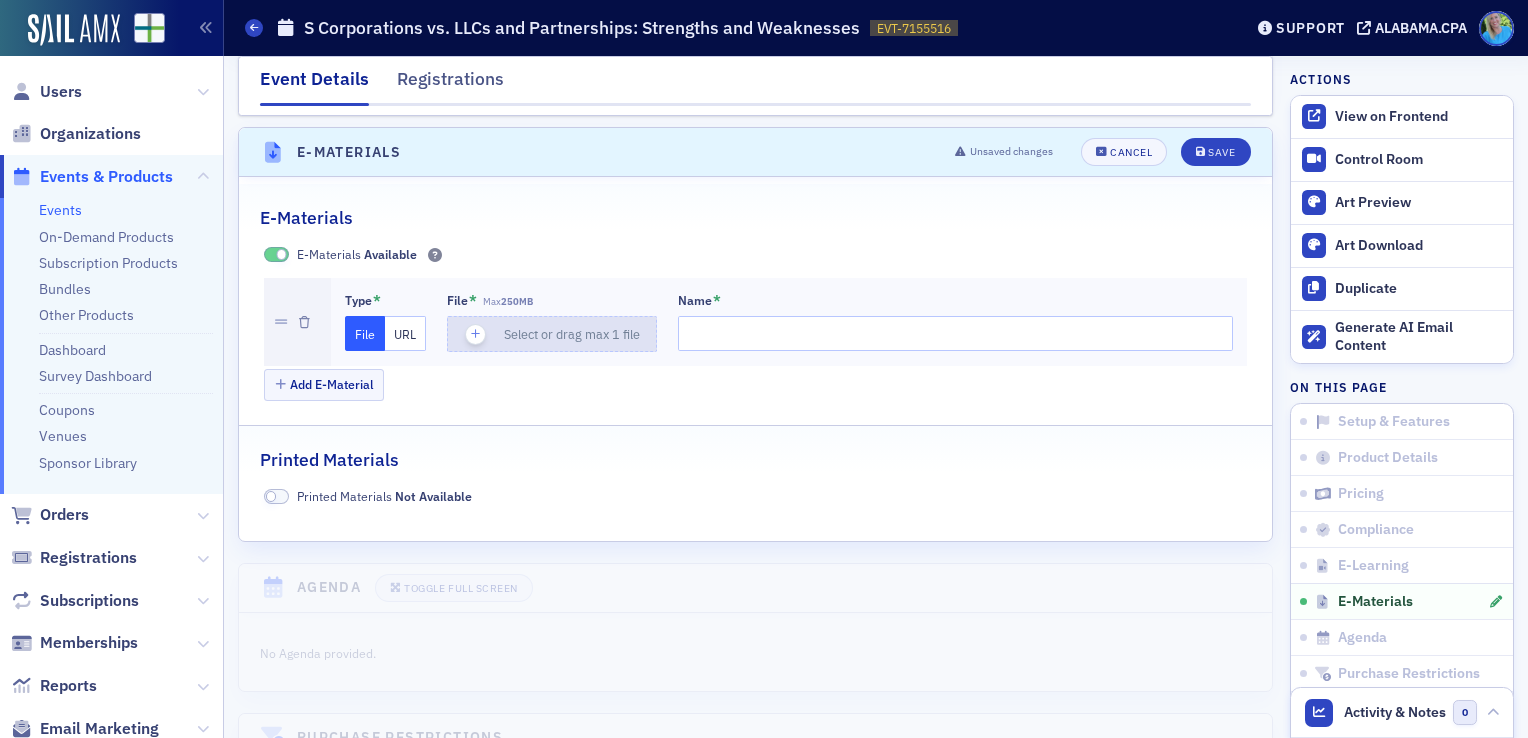 click 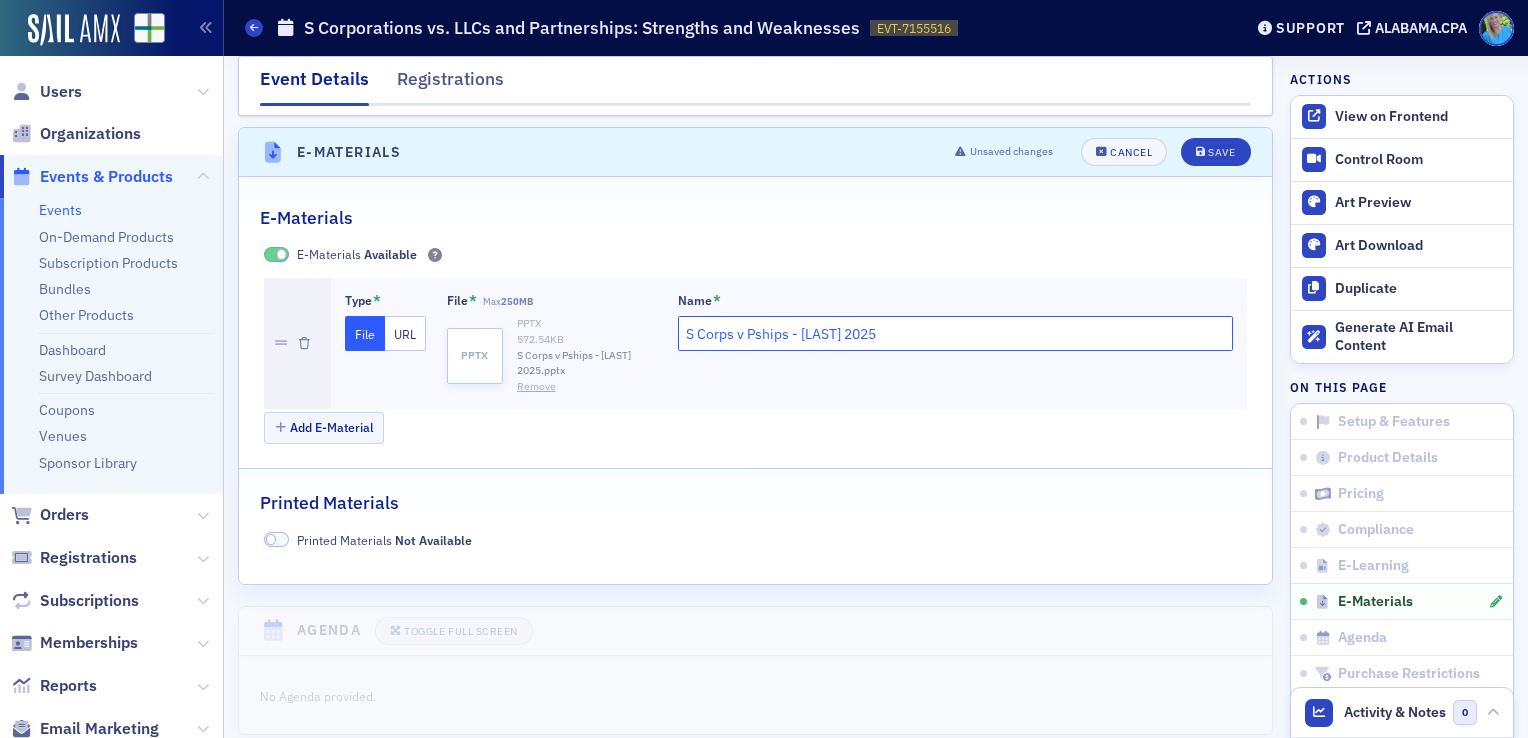 drag, startPoint x: 963, startPoint y: 323, endPoint x: 582, endPoint y: 315, distance: 381.08398 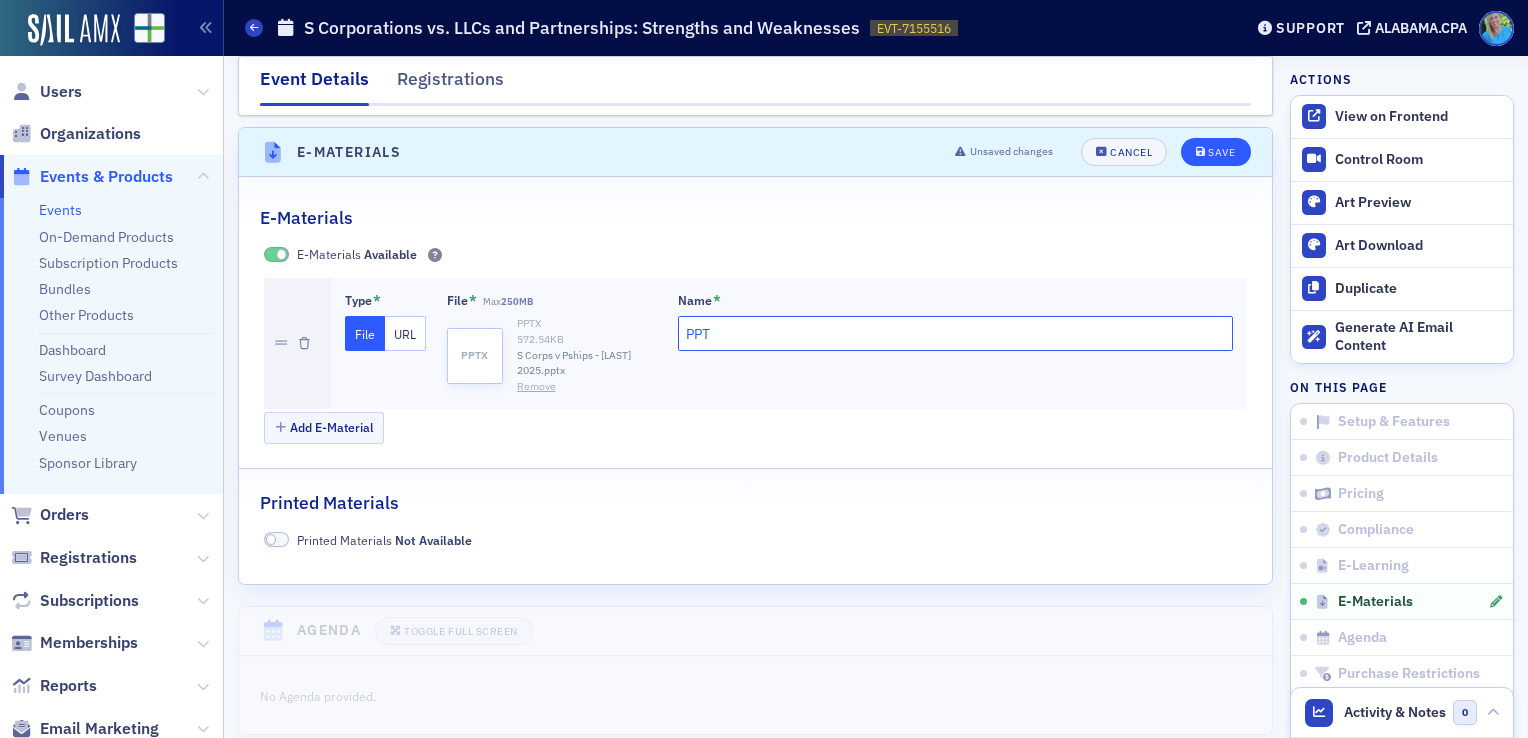 type on "PPT" 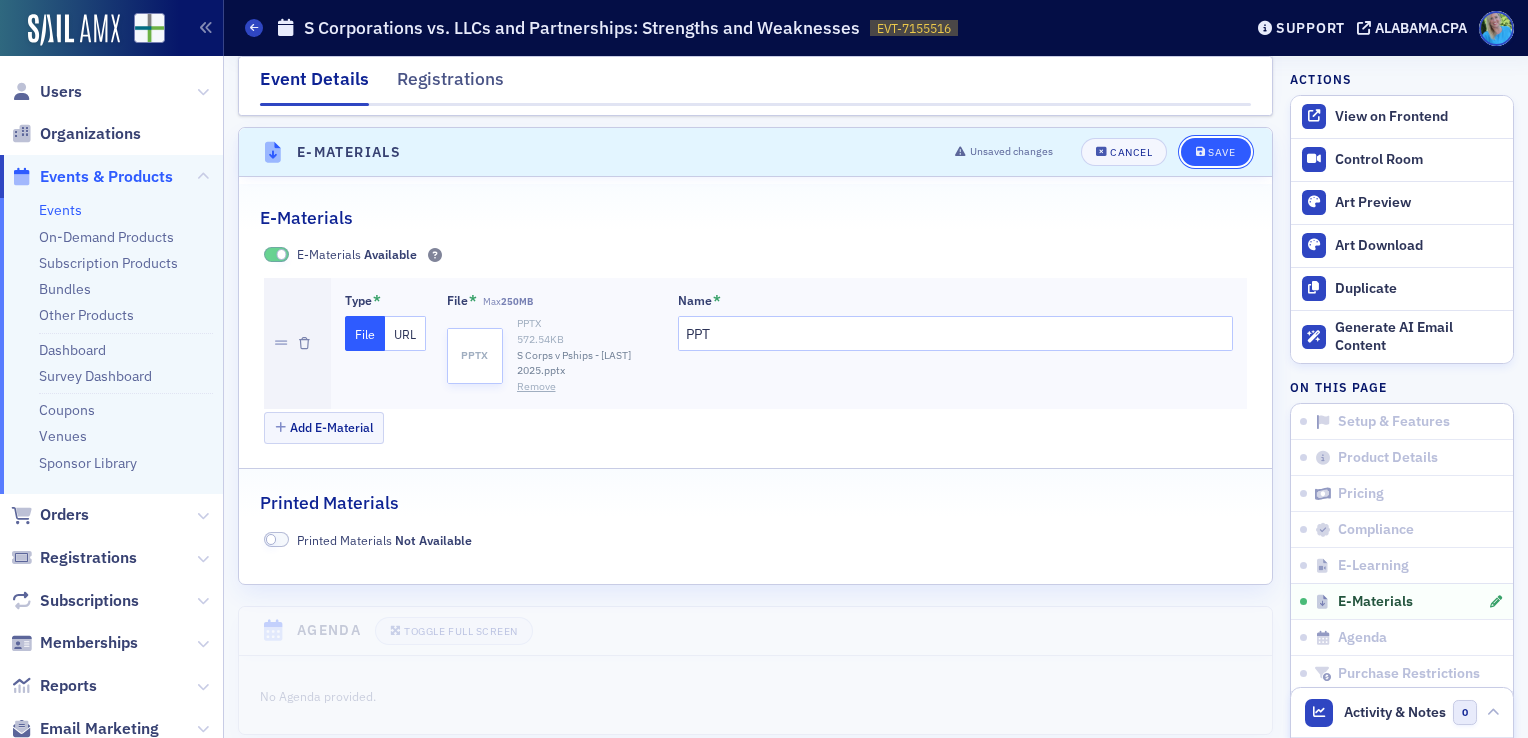 click on "Save" 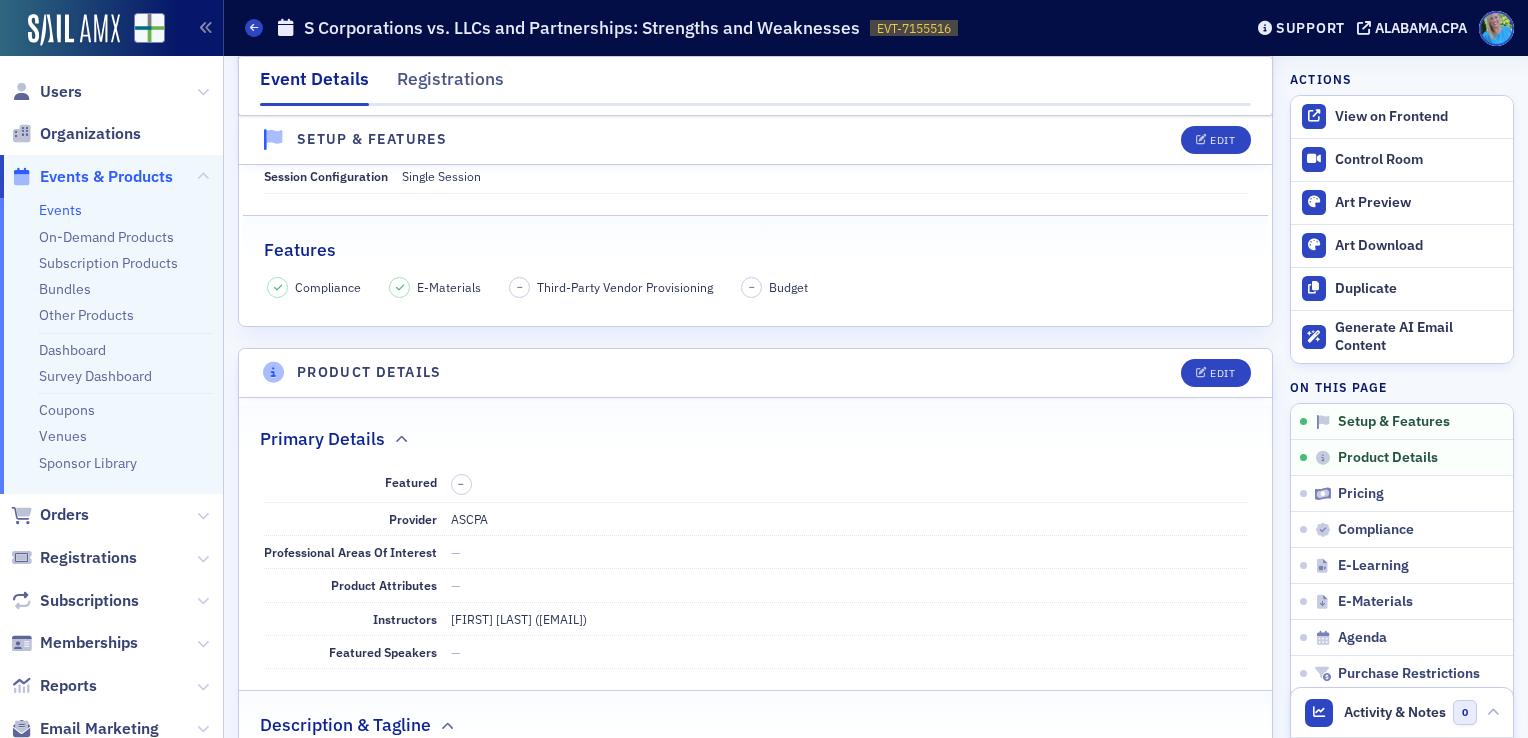 scroll, scrollTop: 300, scrollLeft: 0, axis: vertical 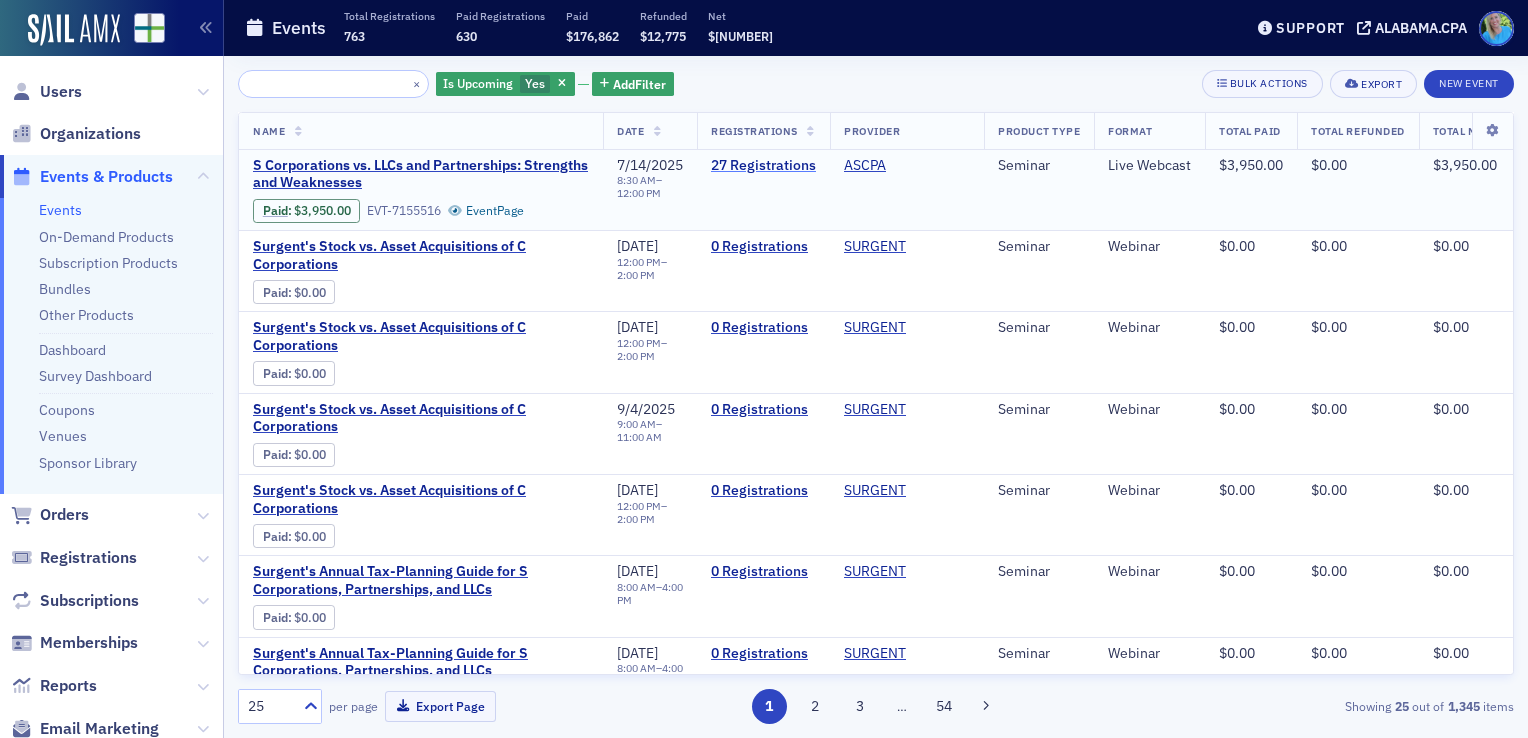 click on "27   Registrations" 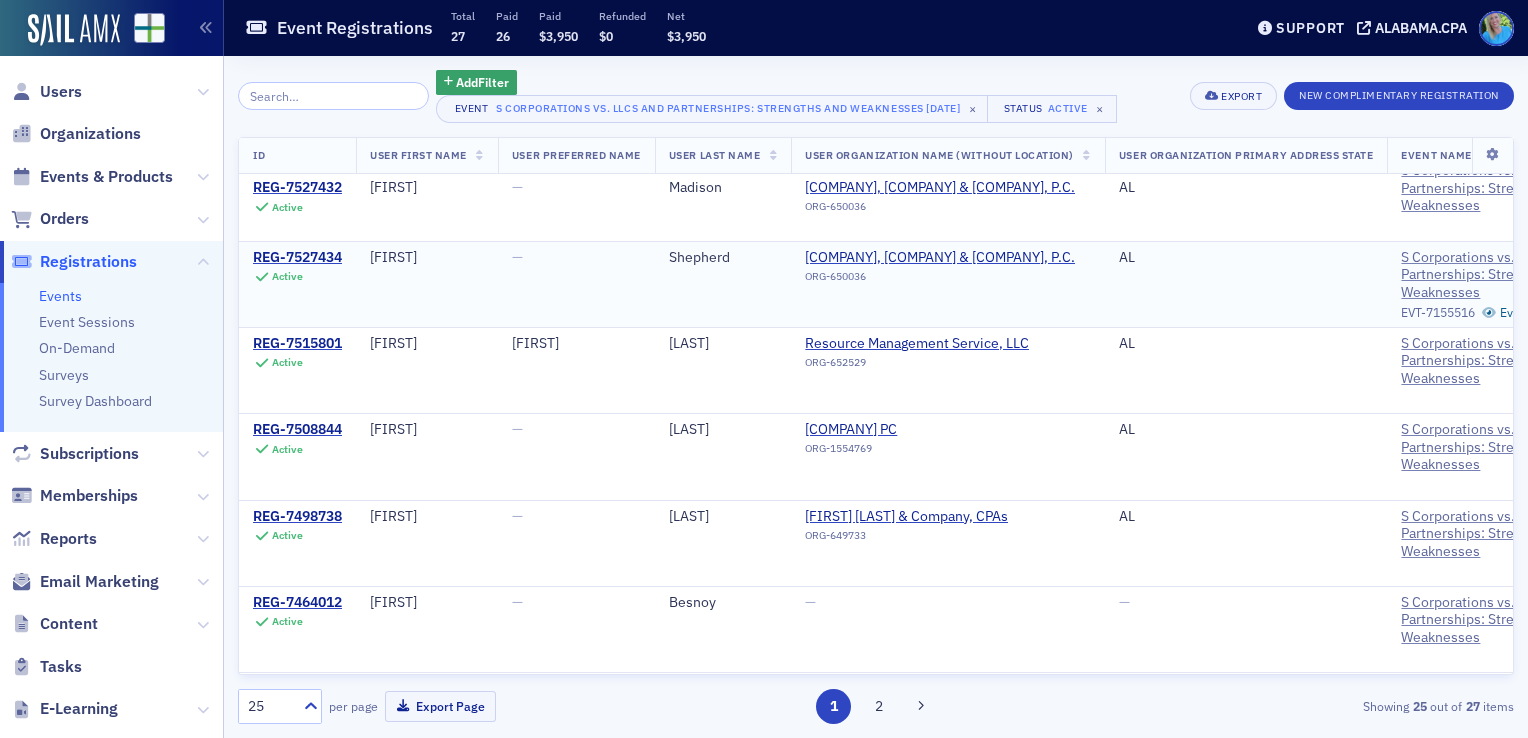 scroll, scrollTop: 1707, scrollLeft: 0, axis: vertical 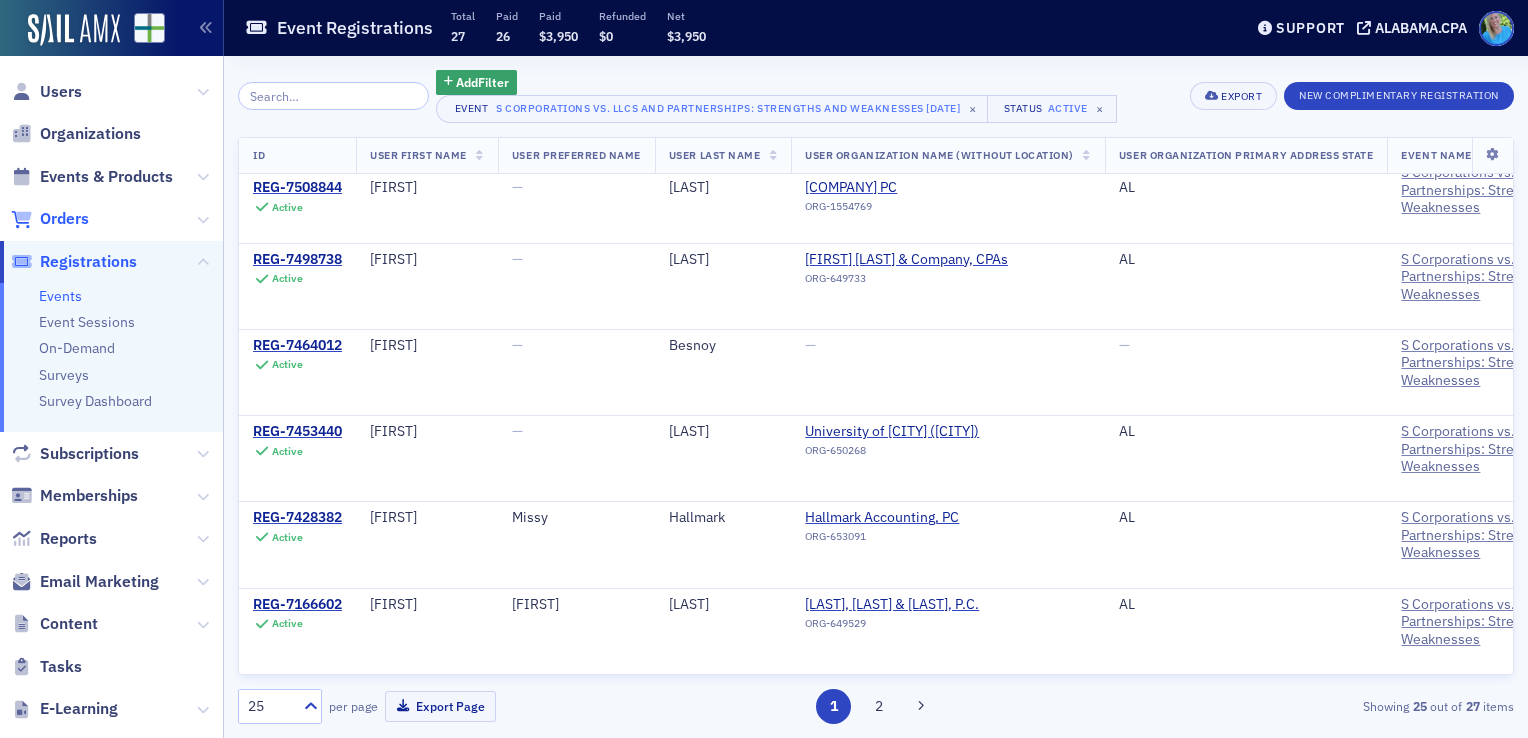 click on "Orders" 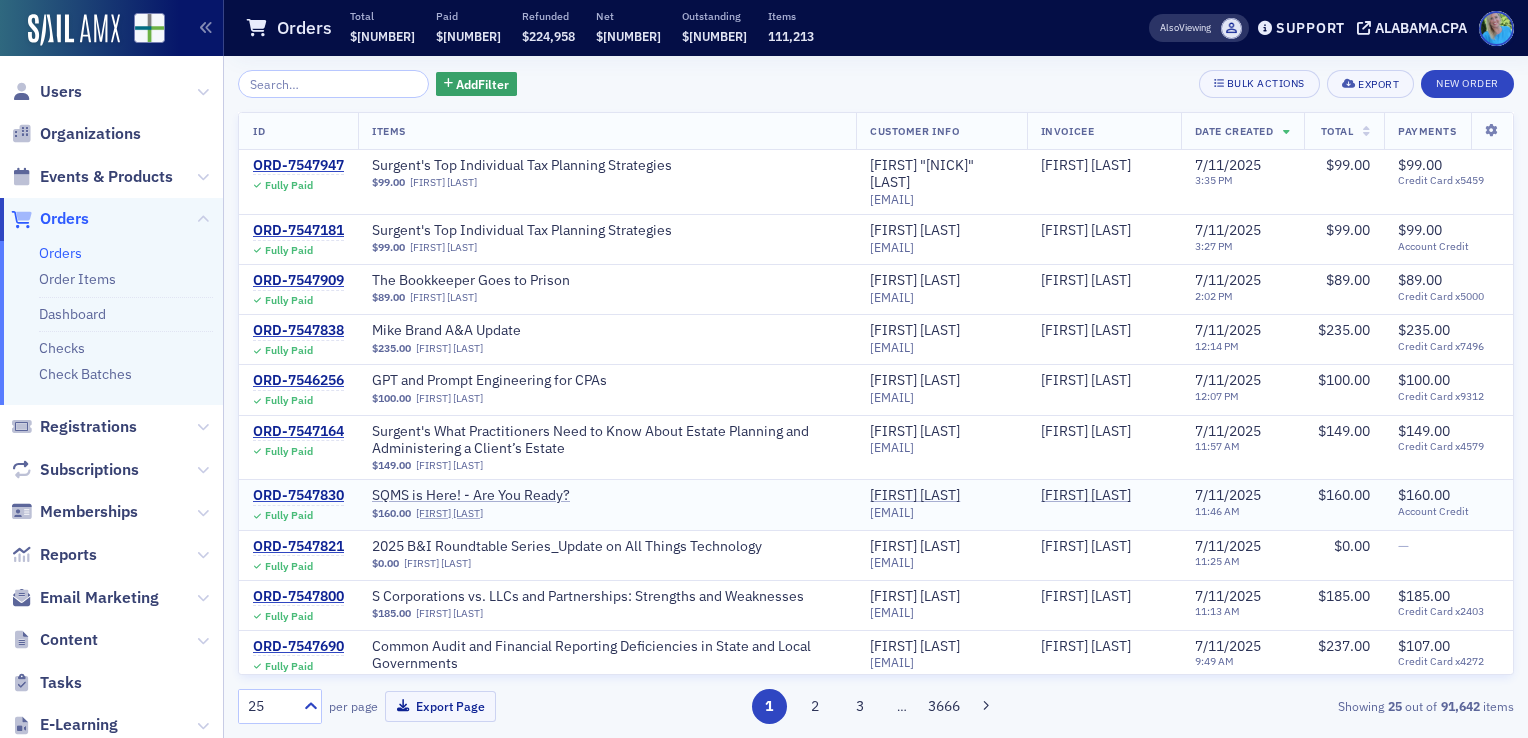 drag, startPoint x: 994, startPoint y: 196, endPoint x: 944, endPoint y: 484, distance: 292.30804 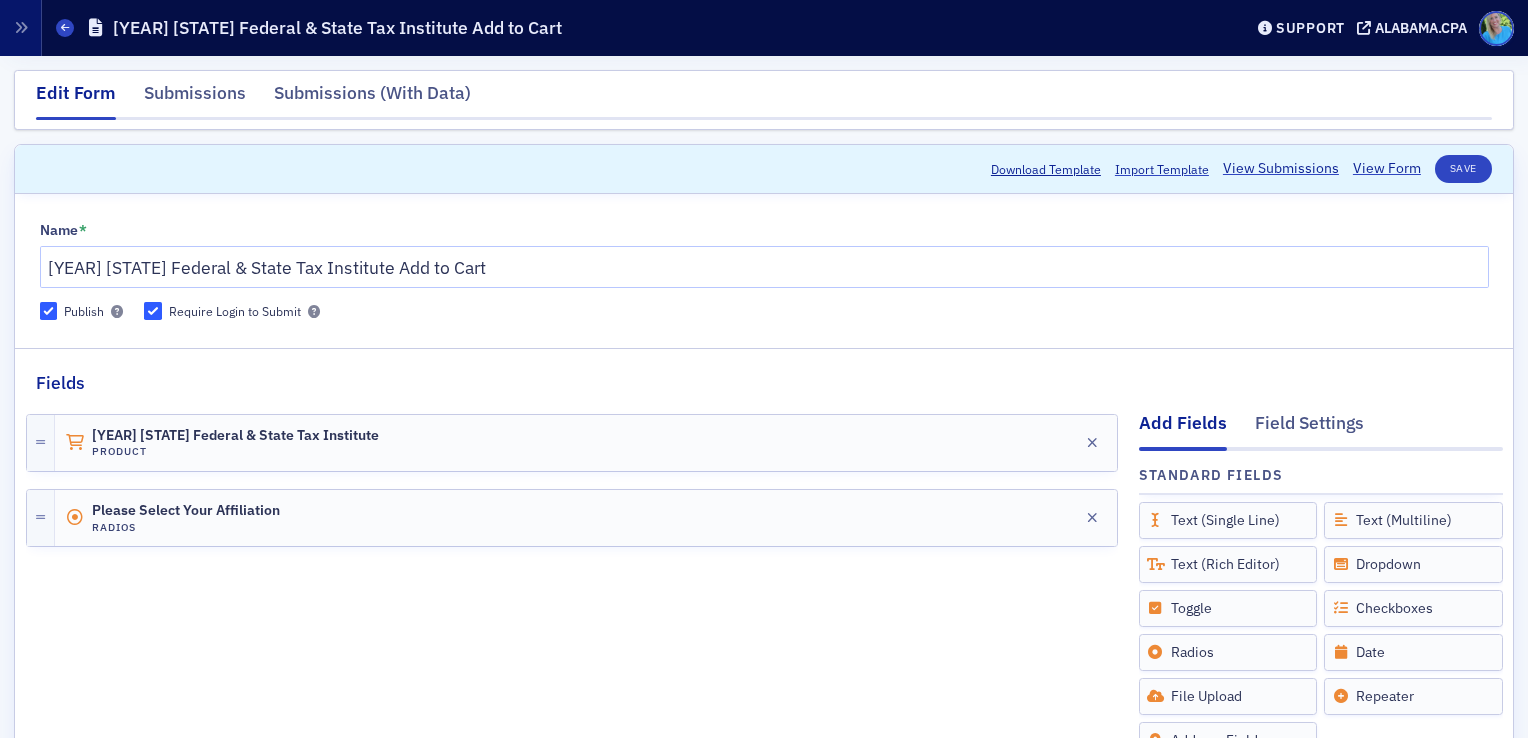 scroll, scrollTop: 0, scrollLeft: 0, axis: both 